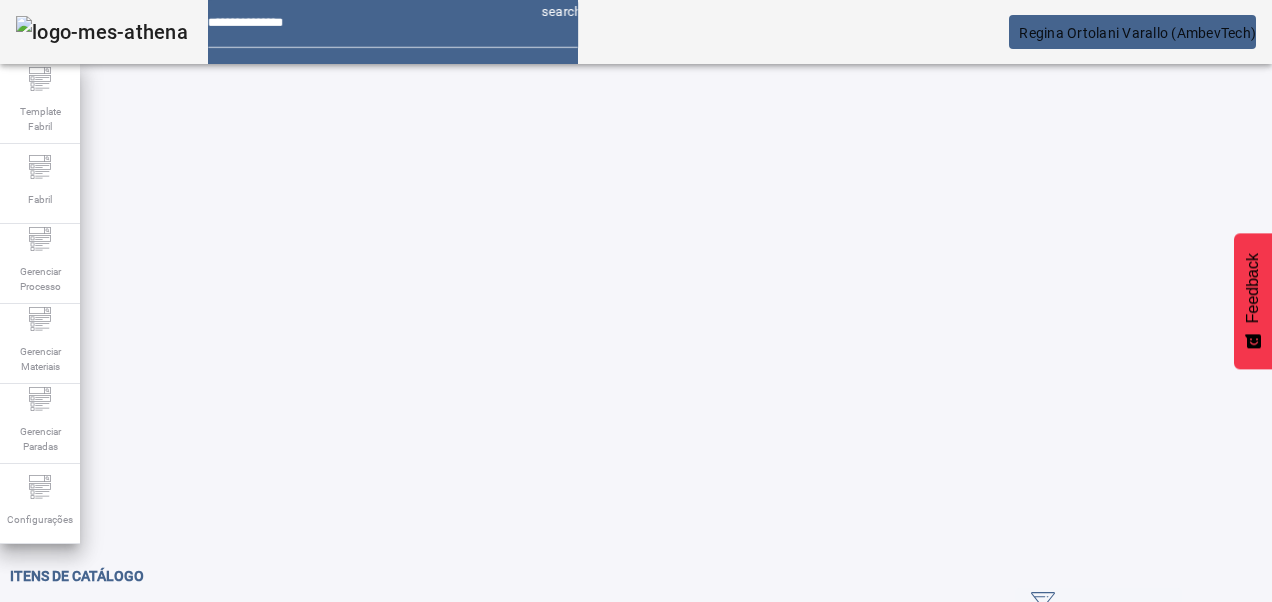 scroll, scrollTop: 0, scrollLeft: 0, axis: both 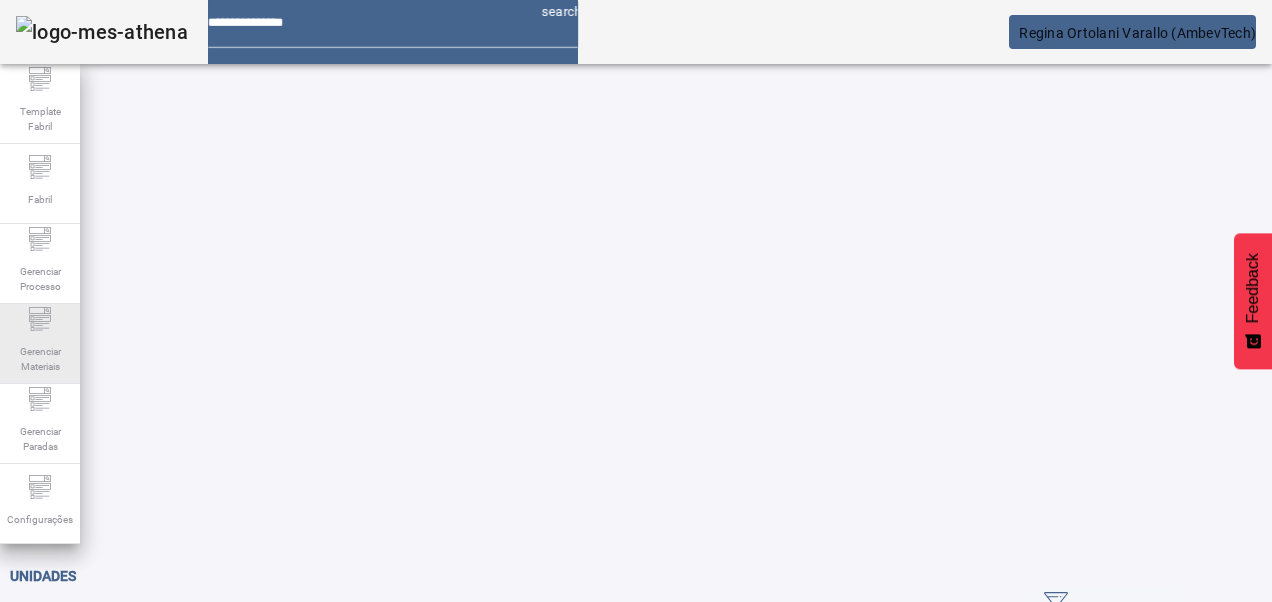 click 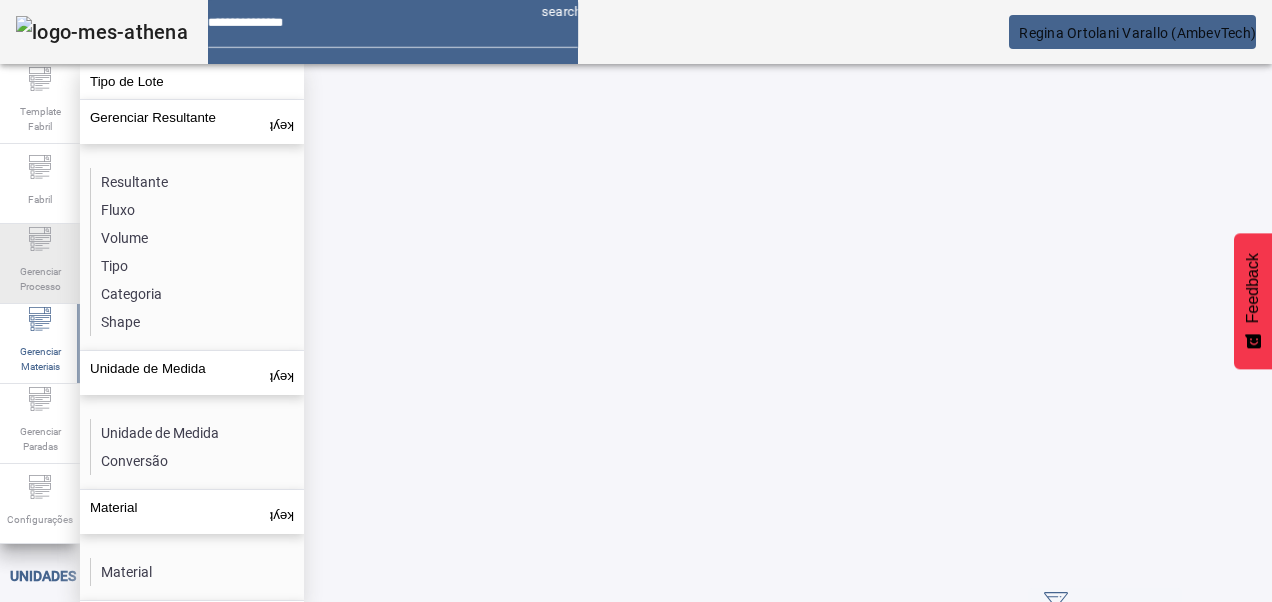 click on "Gerenciar Processo" 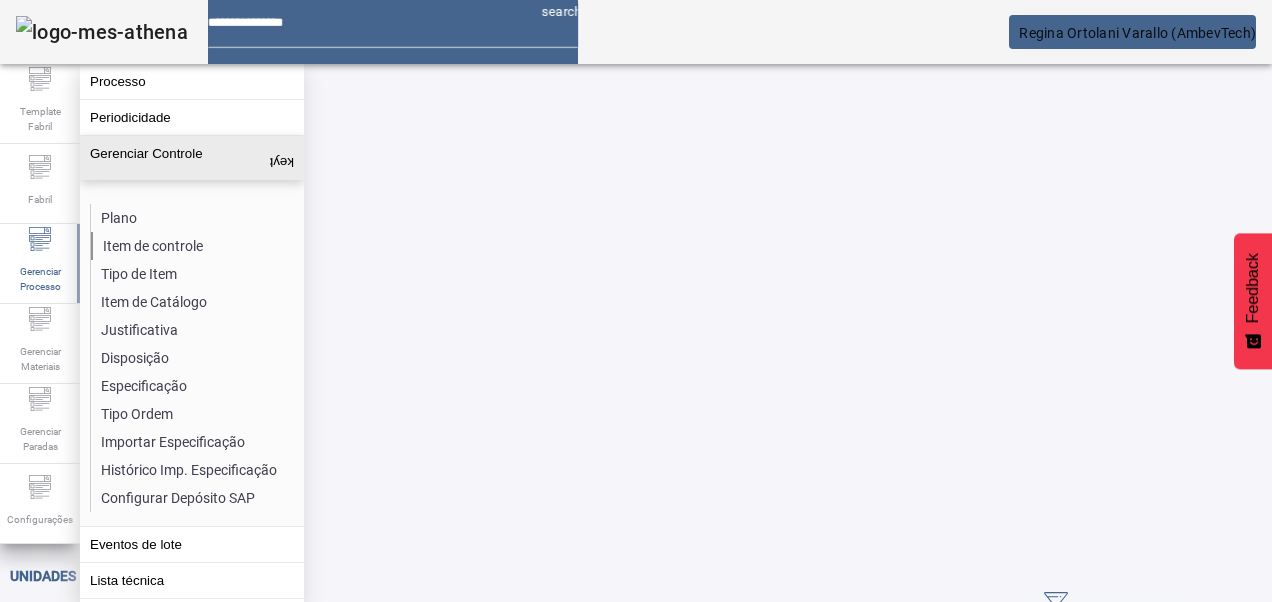 click on "Item de controle" 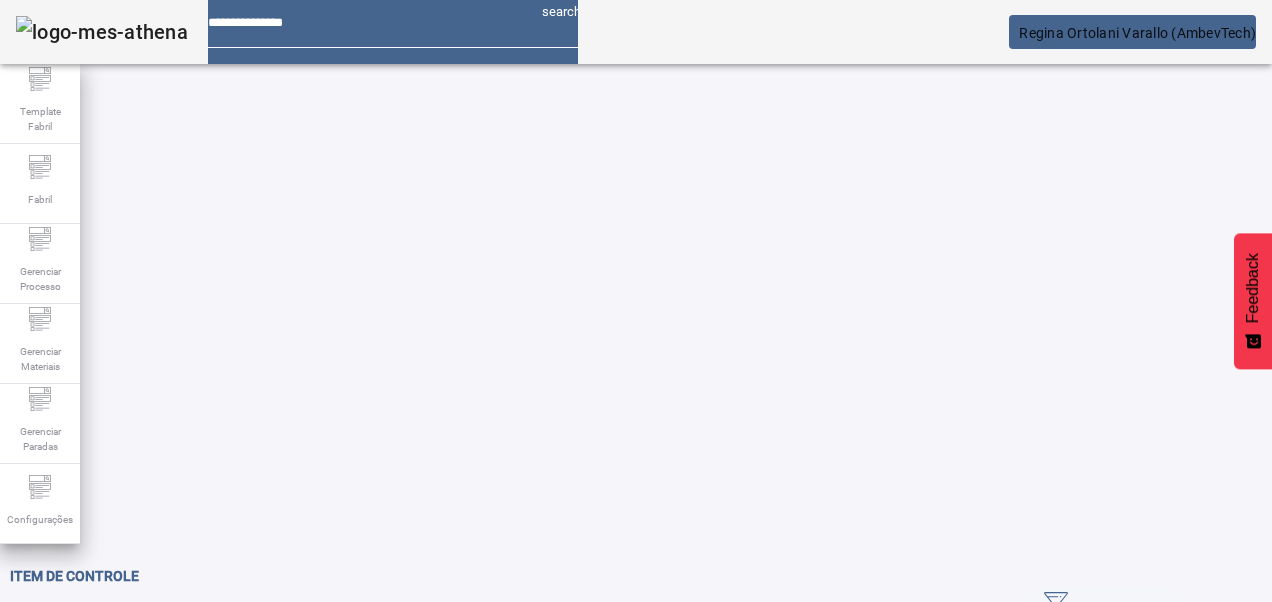 click on "ABRIR FILTROS" 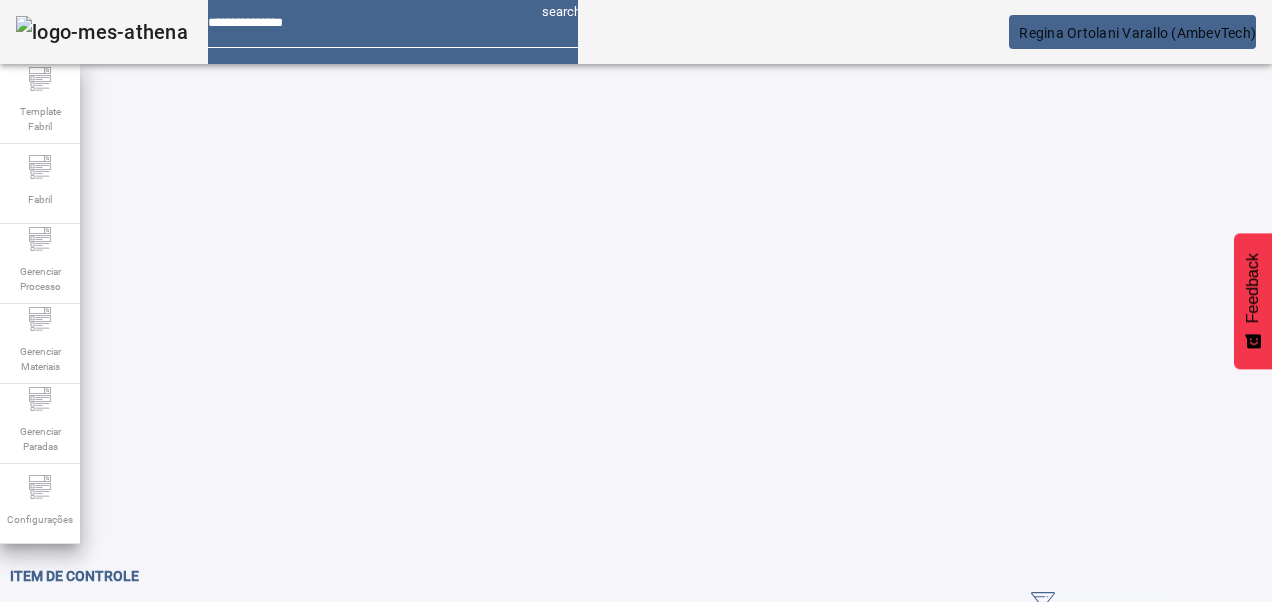 click on "Pesquise por Código" at bounding box center [103, 636] 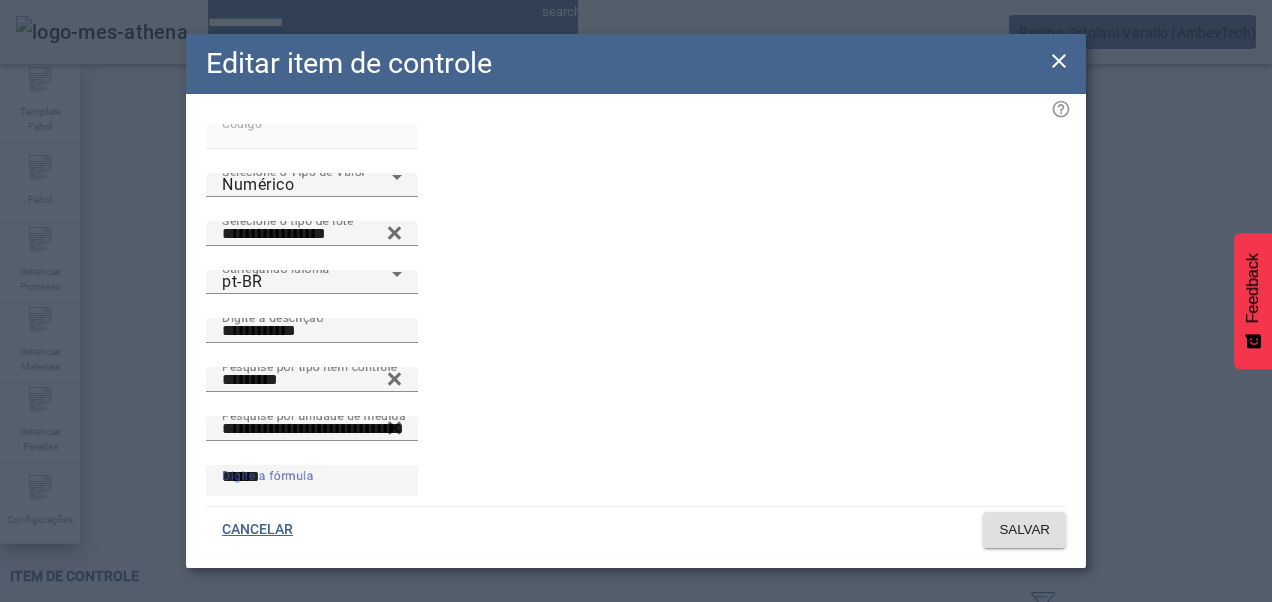 drag, startPoint x: 274, startPoint y: 392, endPoint x: 147, endPoint y: 385, distance: 127.192764 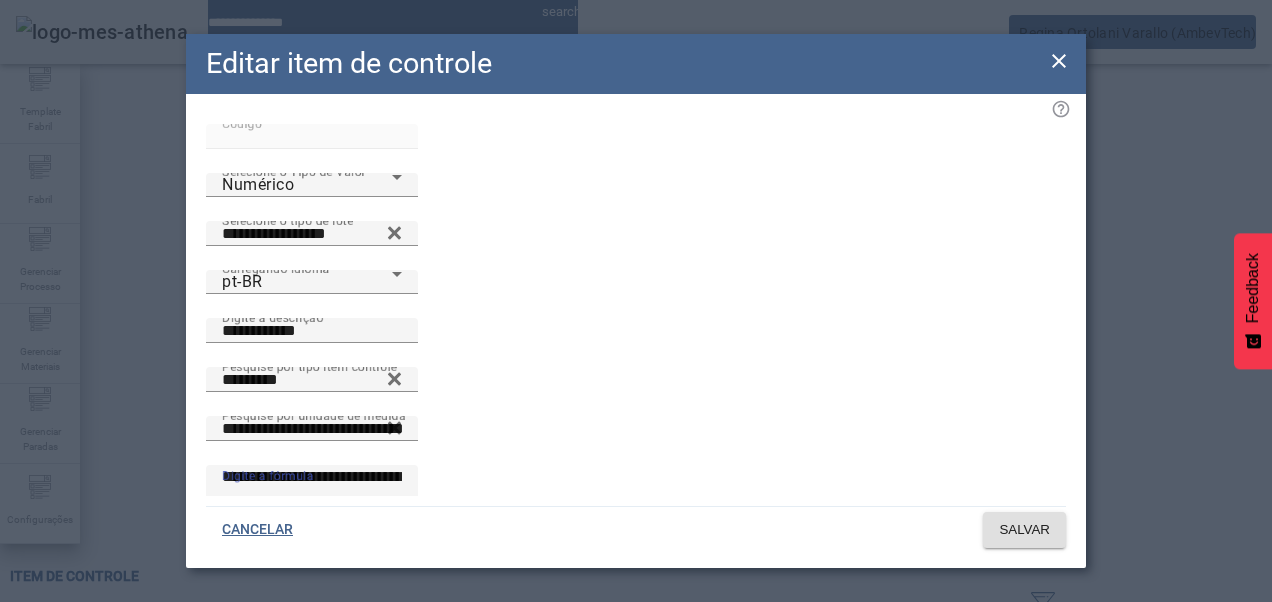 click on "**********" at bounding box center [312, 489] 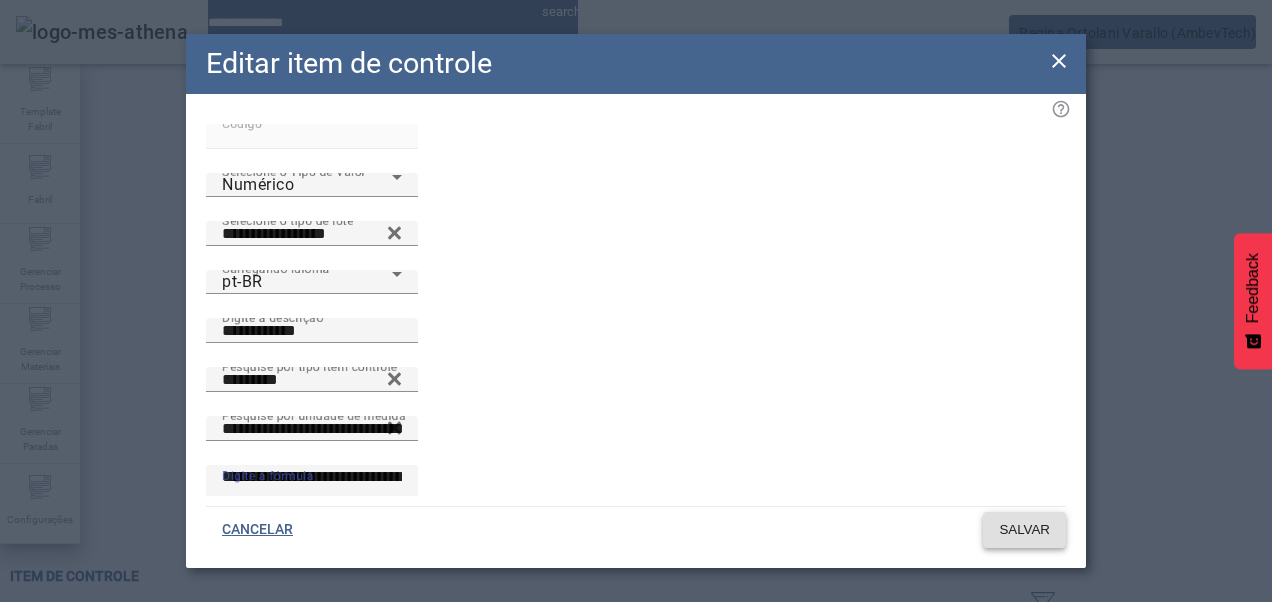 type on "**********" 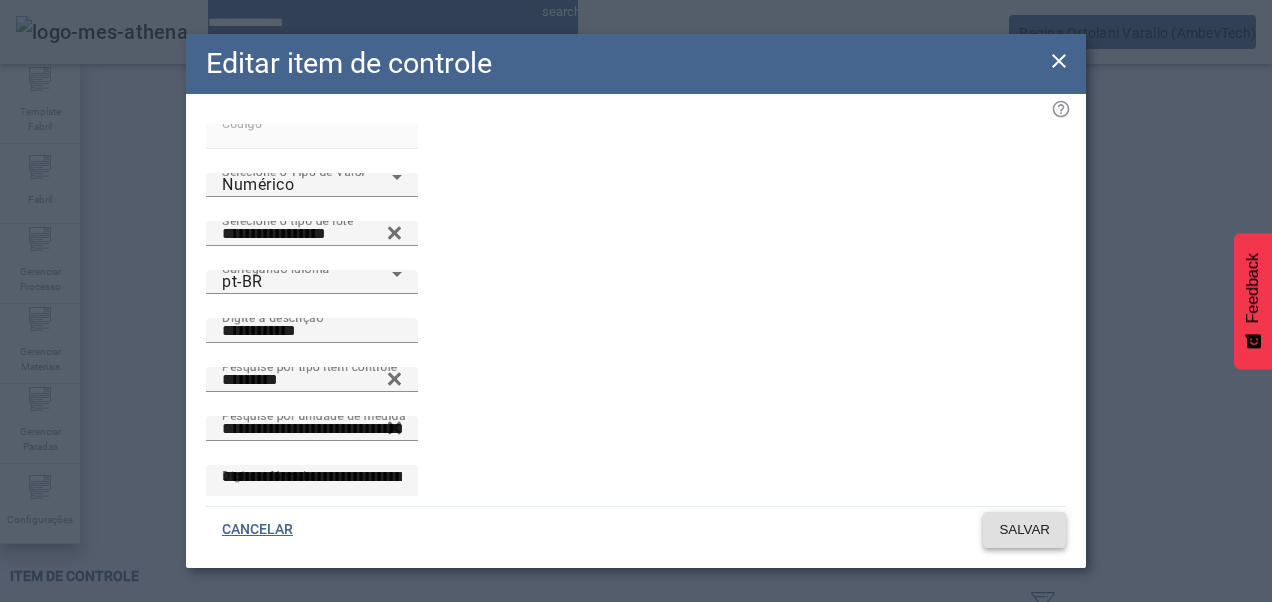 click on "SALVAR" 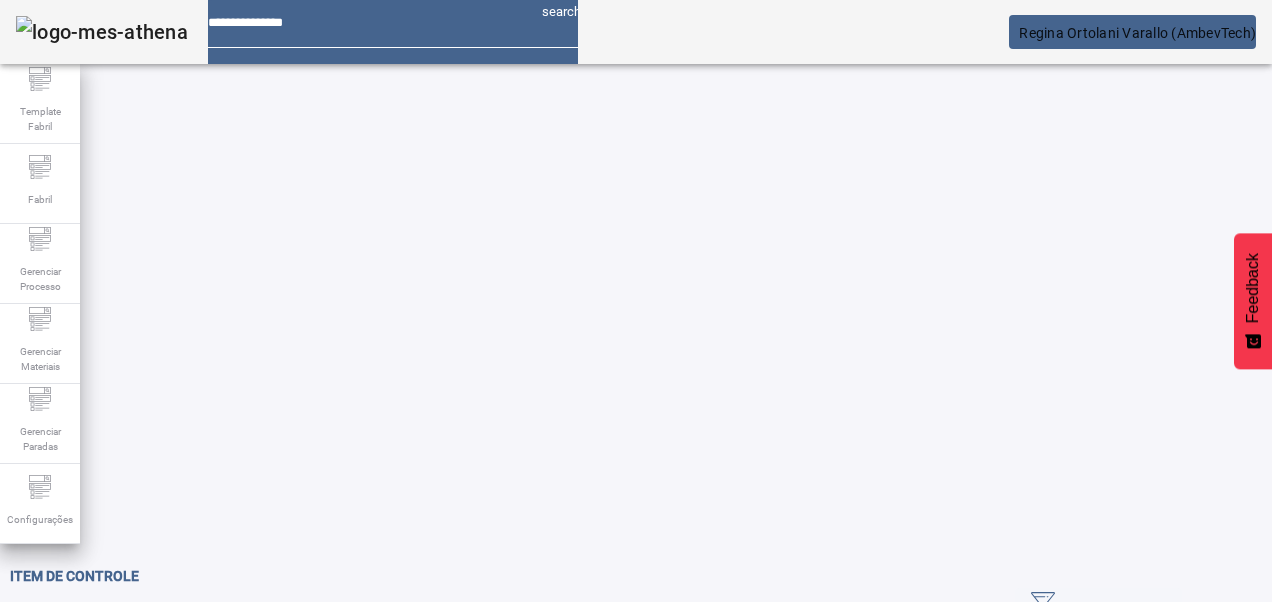 click on "*****" at bounding box center (116, 637) 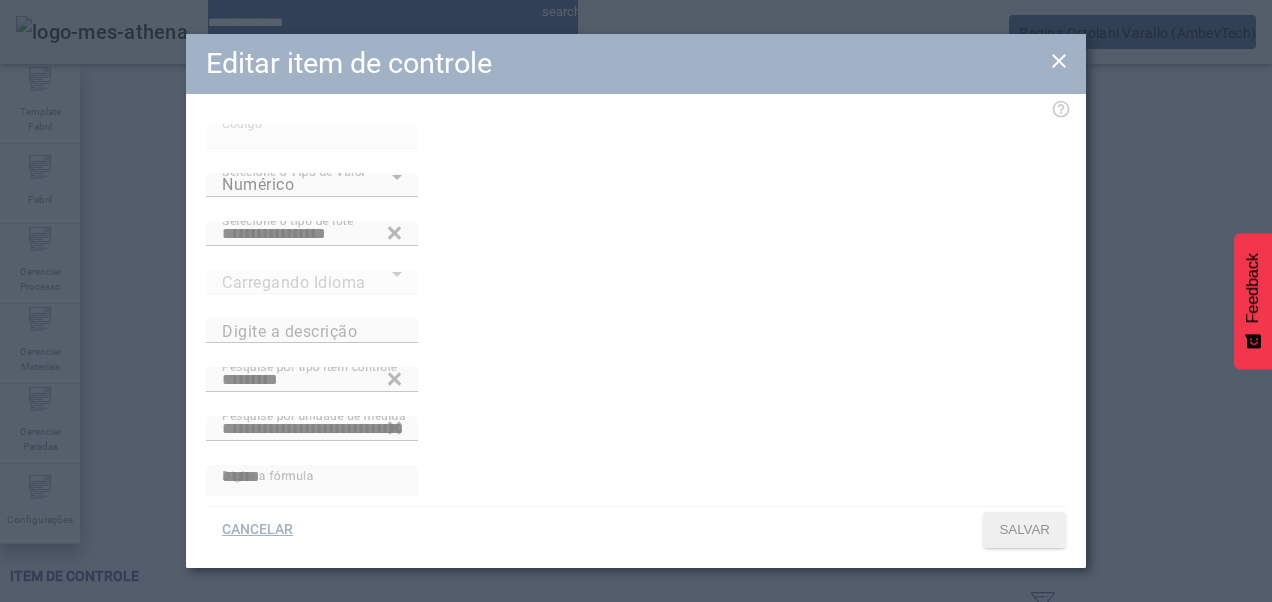 type on "**********" 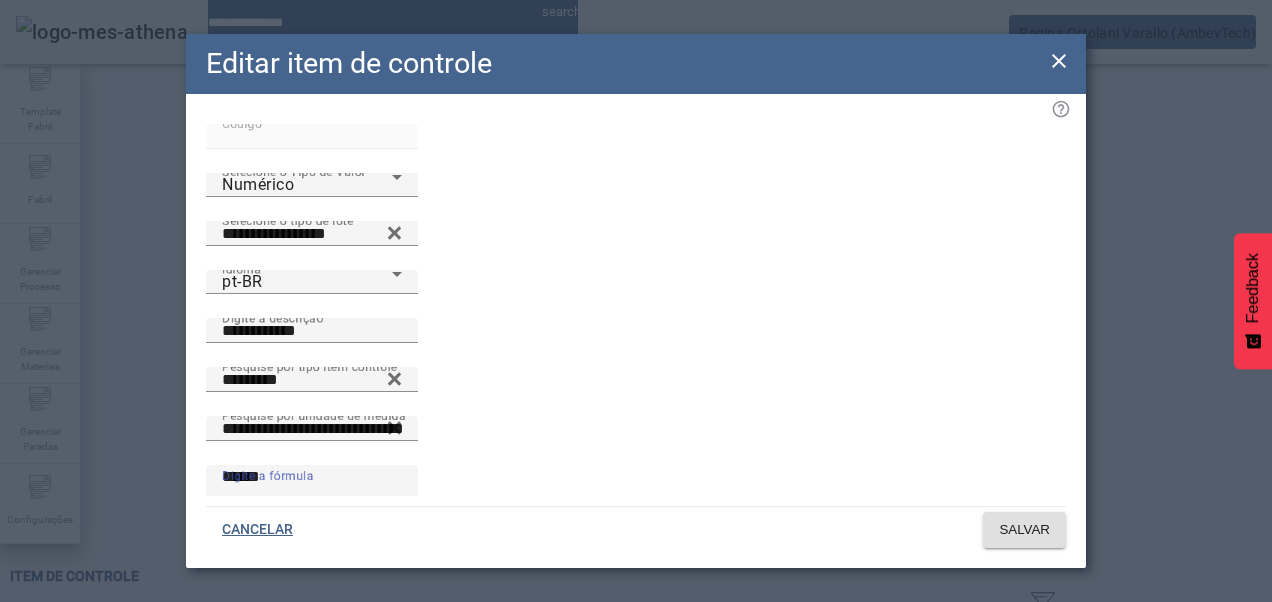 drag, startPoint x: 322, startPoint y: 398, endPoint x: 19, endPoint y: 404, distance: 303.0594 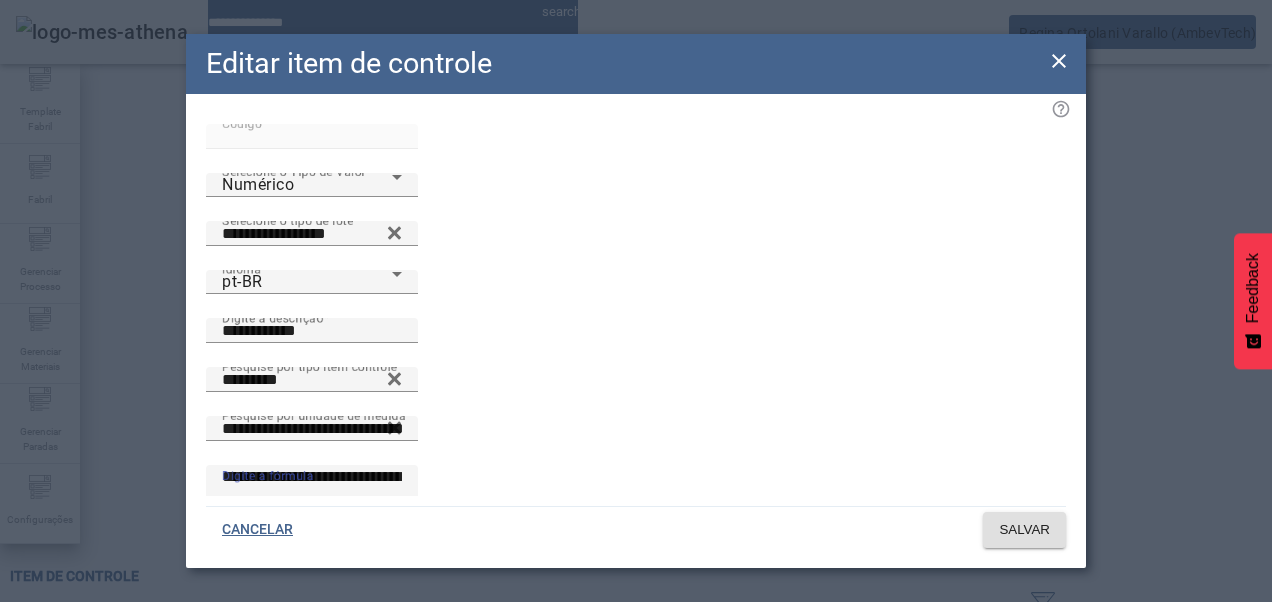 click on "**********" at bounding box center (312, 489) 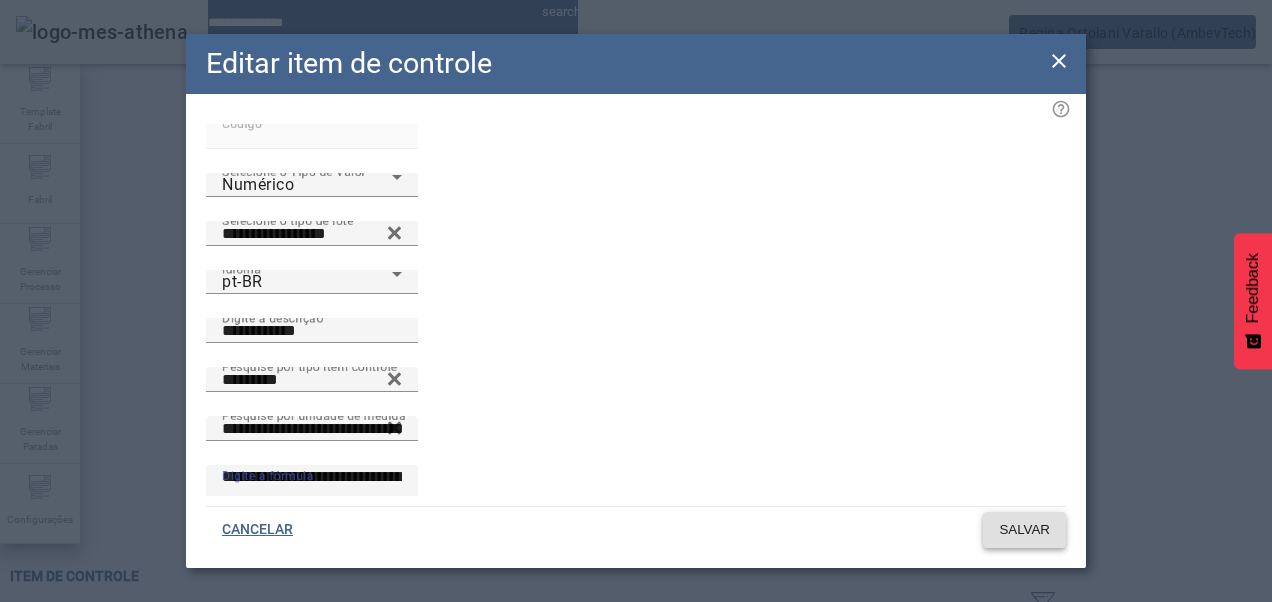 type on "**********" 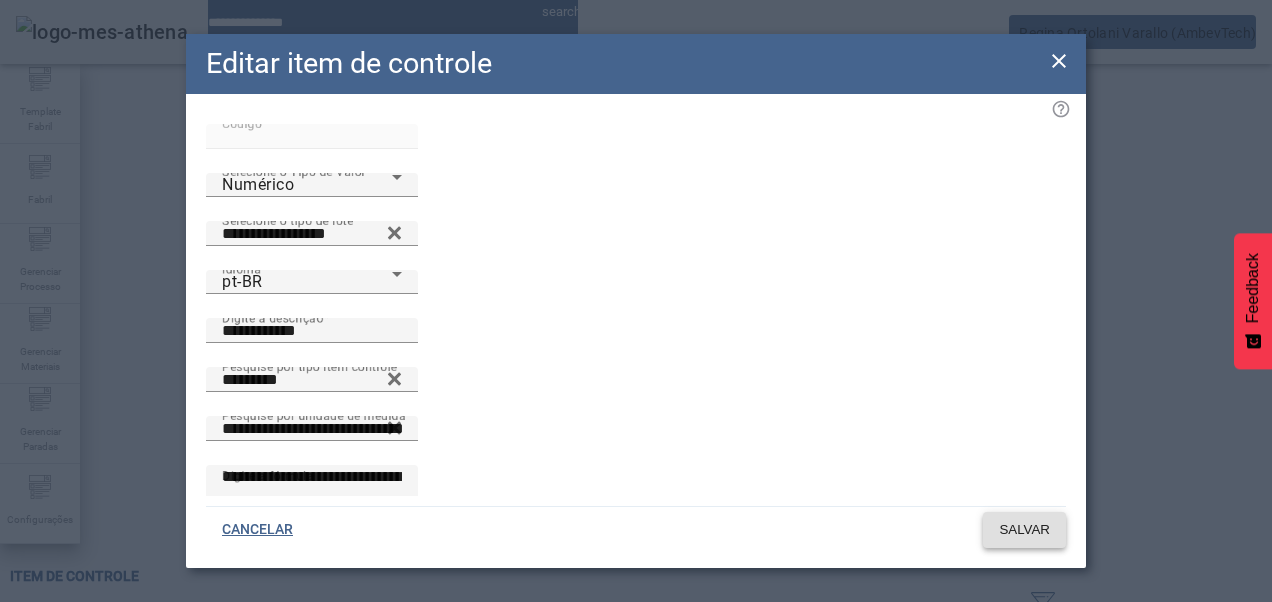 click on "SALVAR" 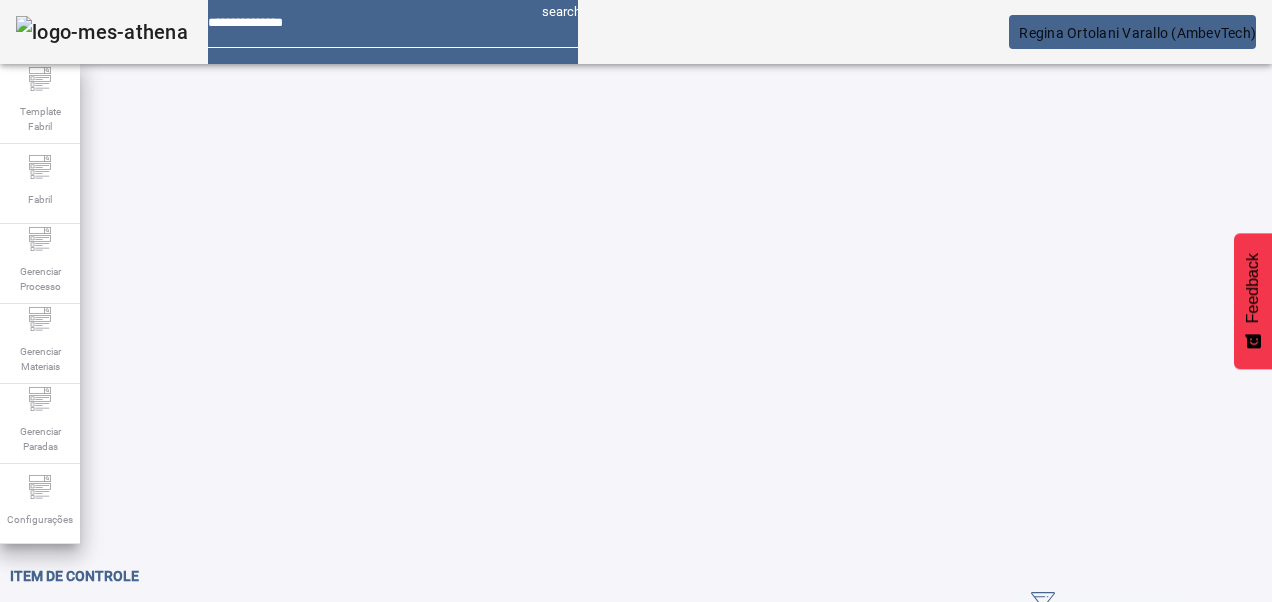 click on "*****" at bounding box center [116, 637] 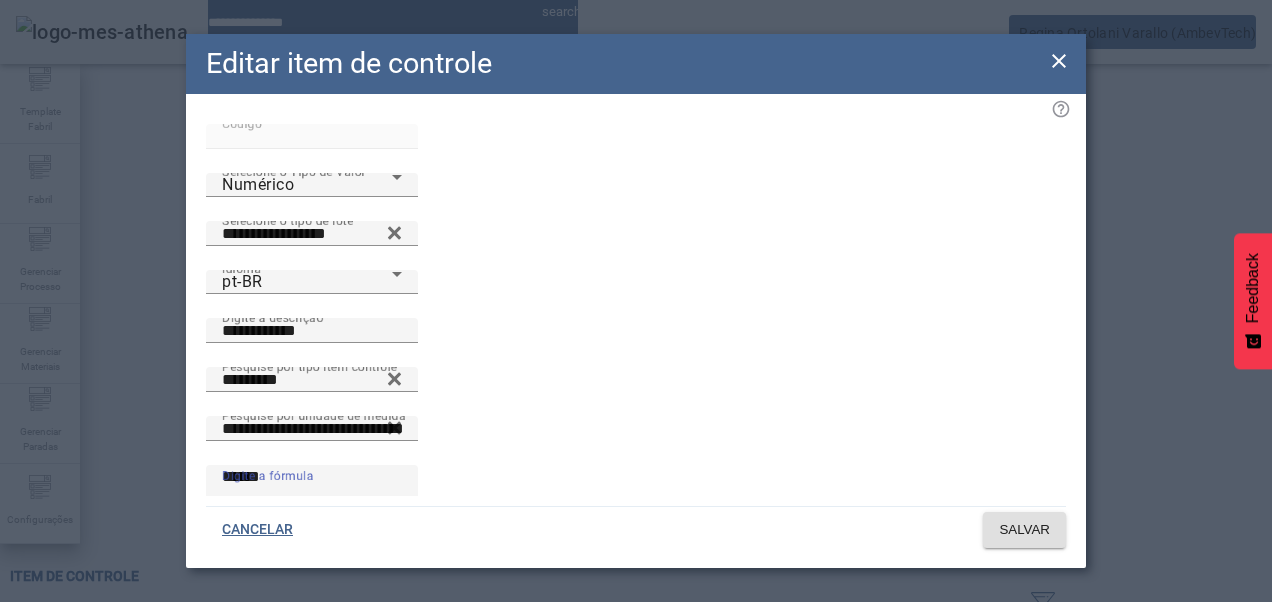 drag, startPoint x: 240, startPoint y: 402, endPoint x: 98, endPoint y: 403, distance: 142.00352 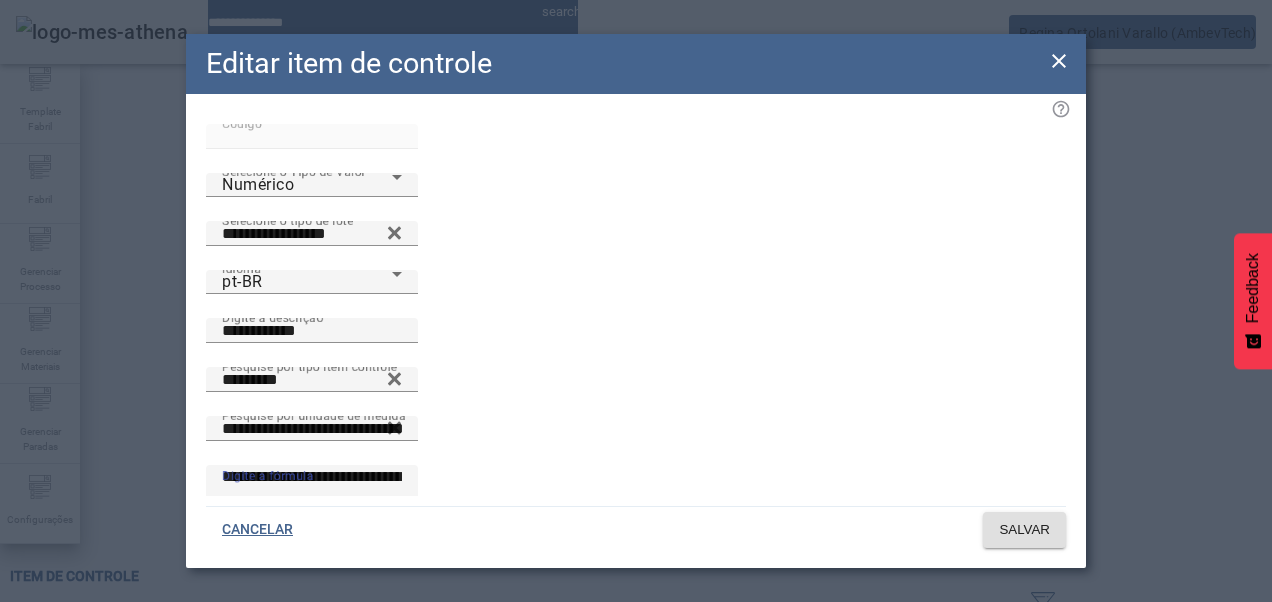click on "**********" at bounding box center (312, 489) 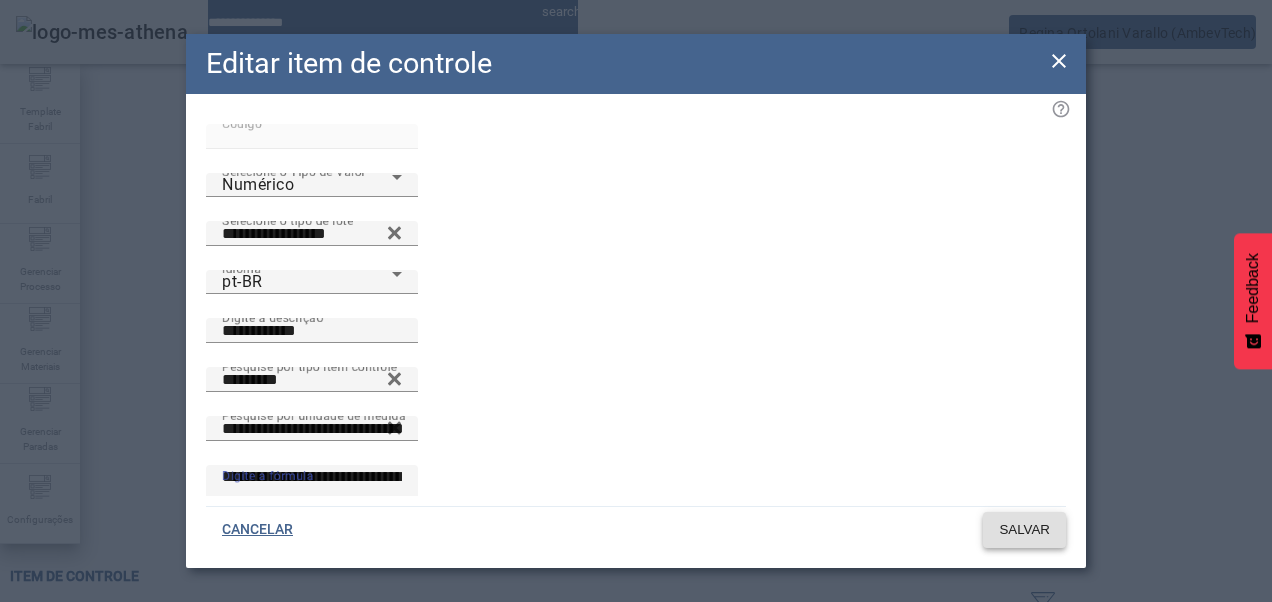 type on "**********" 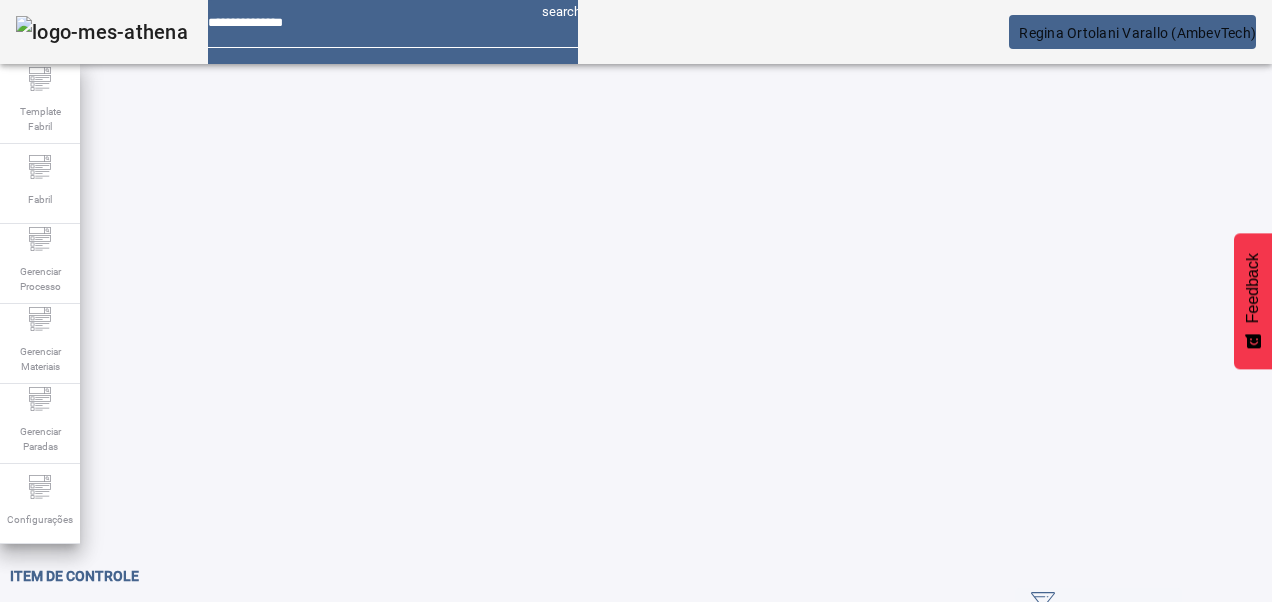 click on "*****" at bounding box center [116, 637] 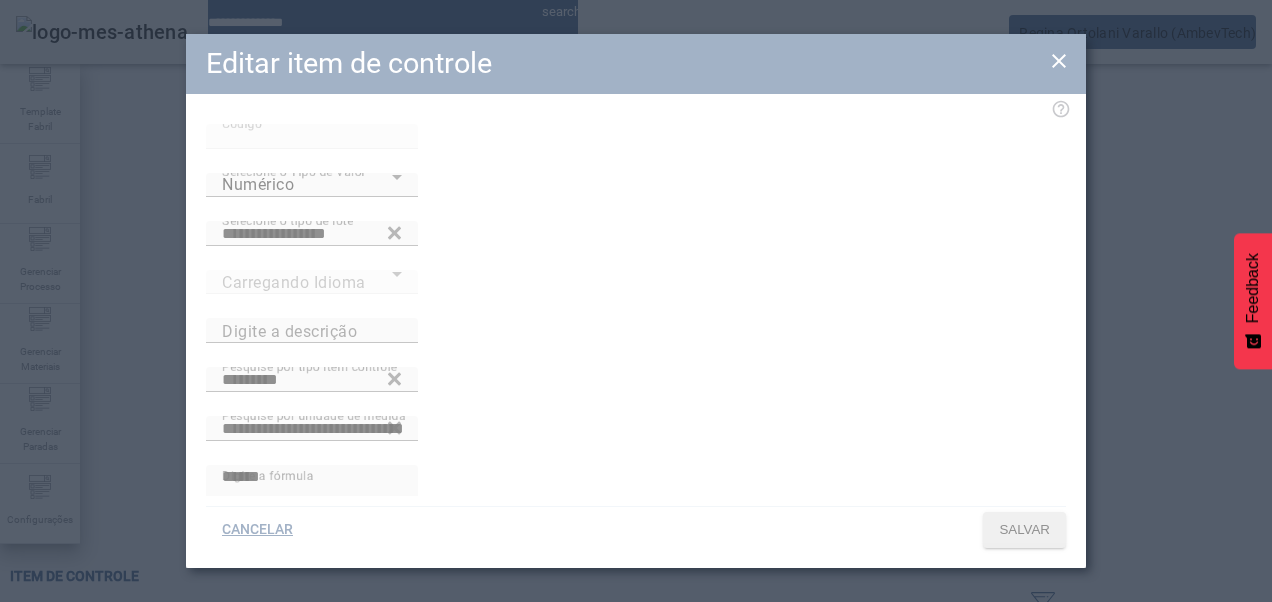 type on "**********" 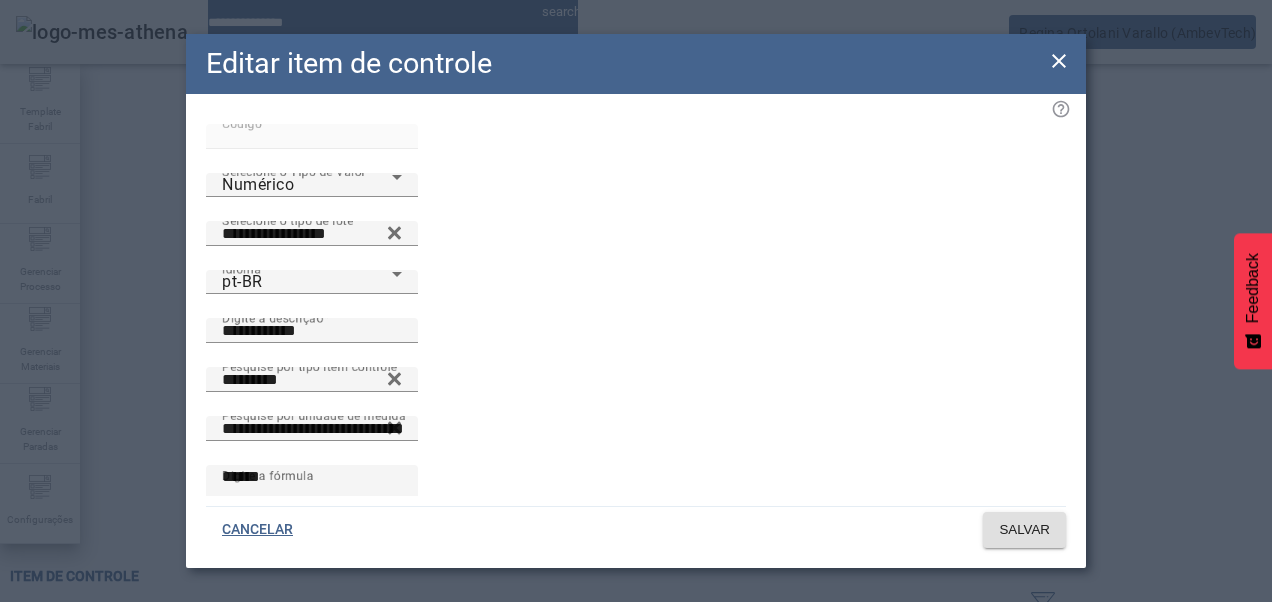 drag, startPoint x: 268, startPoint y: 404, endPoint x: 112, endPoint y: 396, distance: 156.20499 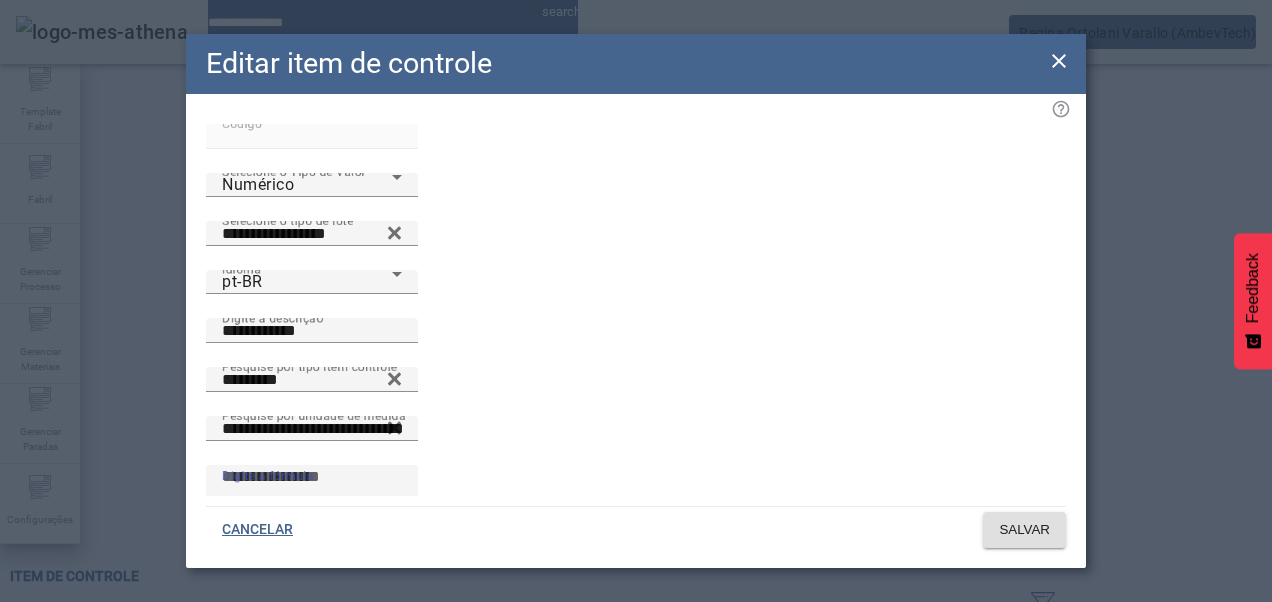 click on "Digite a fórmula" at bounding box center [312, 489] 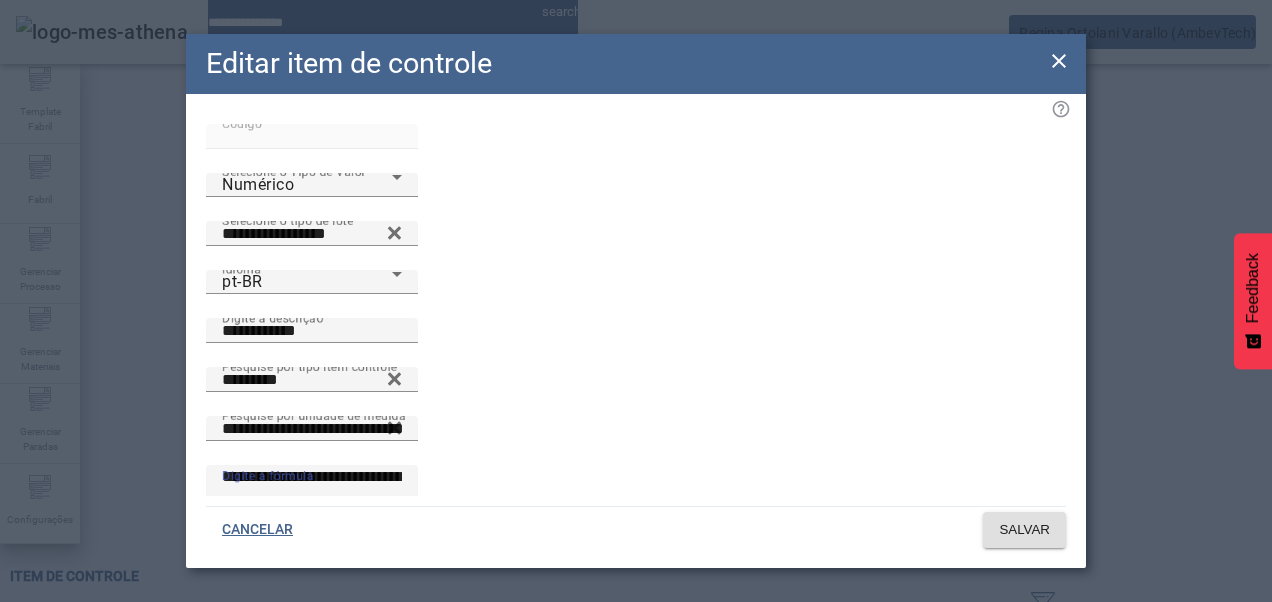 click on "**********" at bounding box center (312, 489) 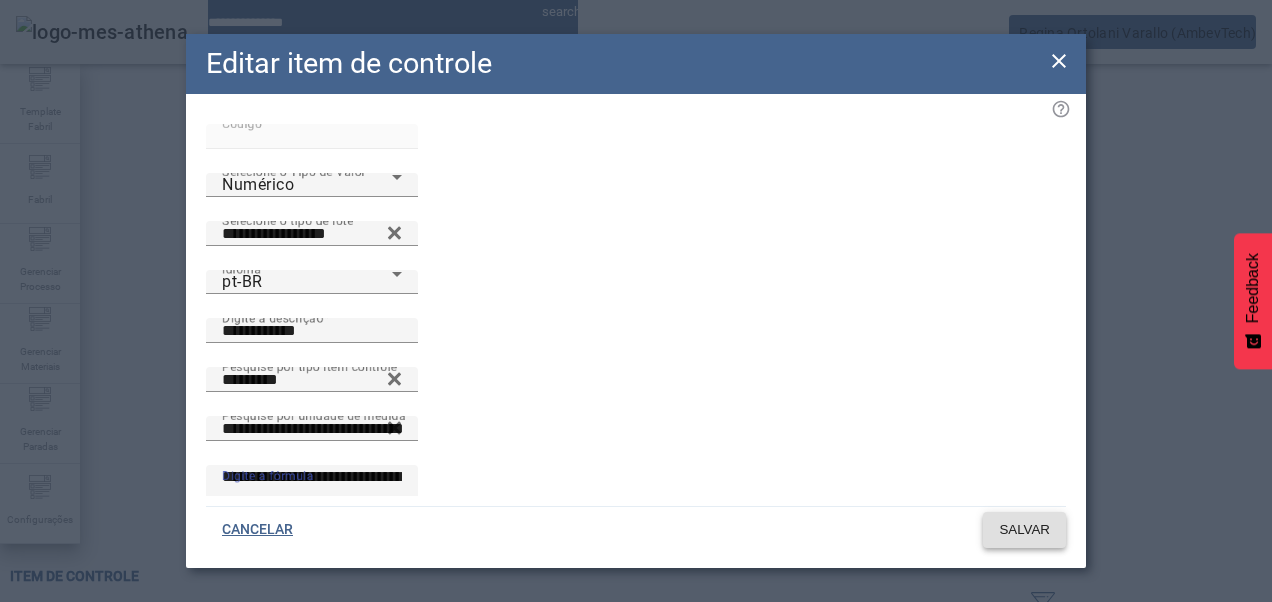 type on "**********" 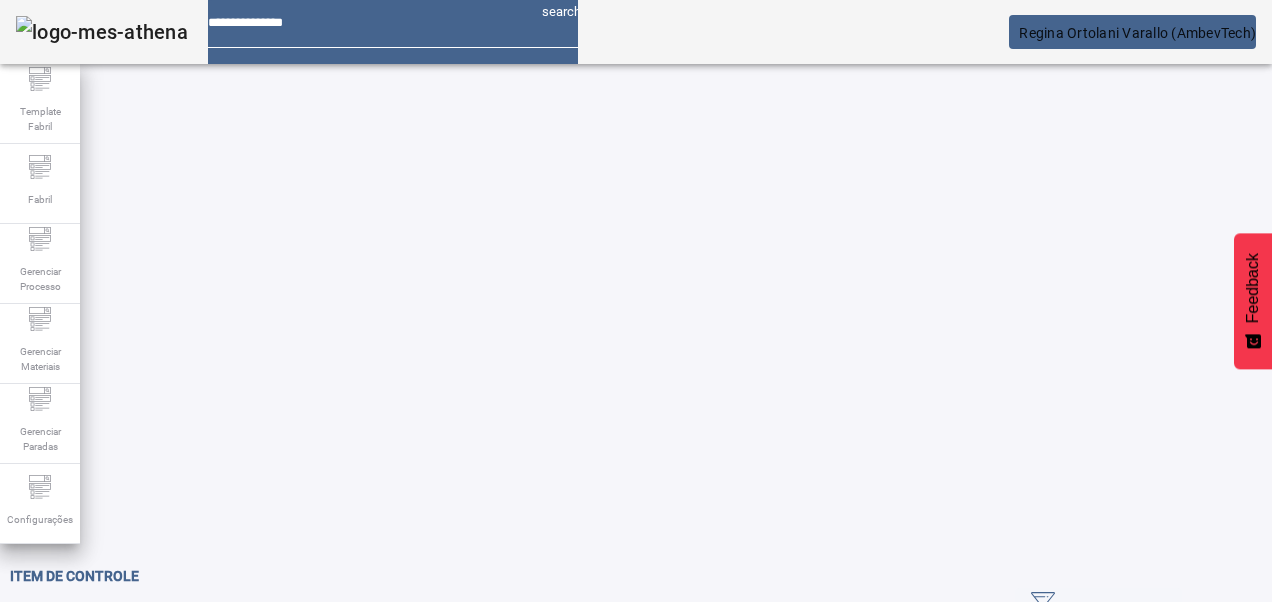 click on "EDITAR" at bounding box center (351, 828) 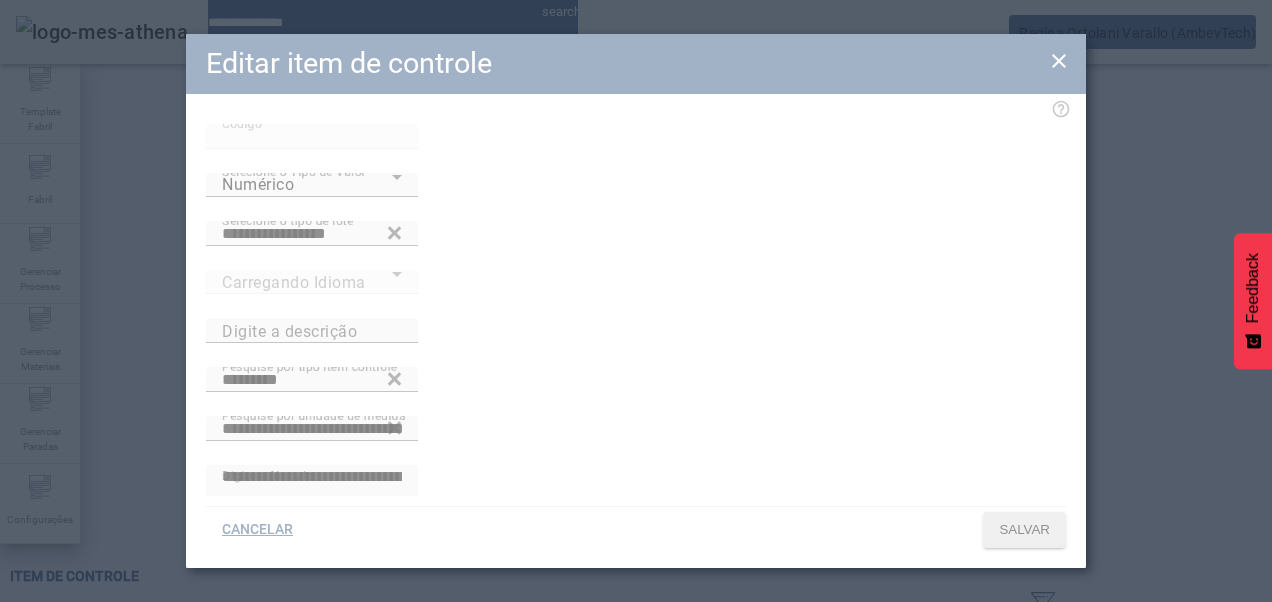 type on "**********" 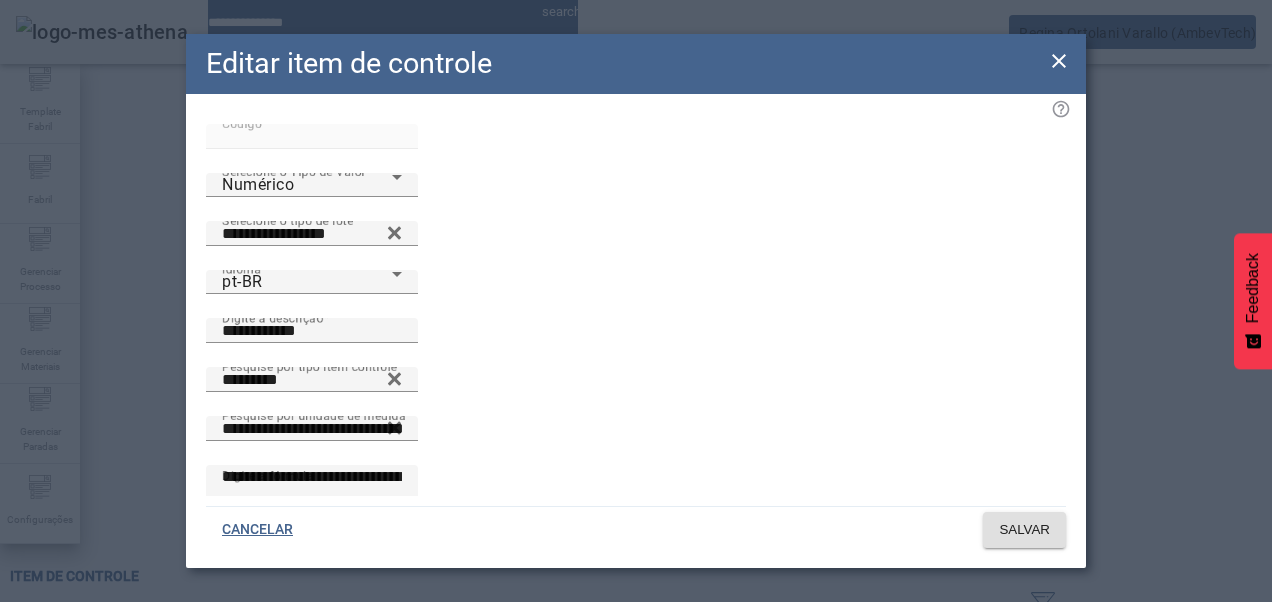 click 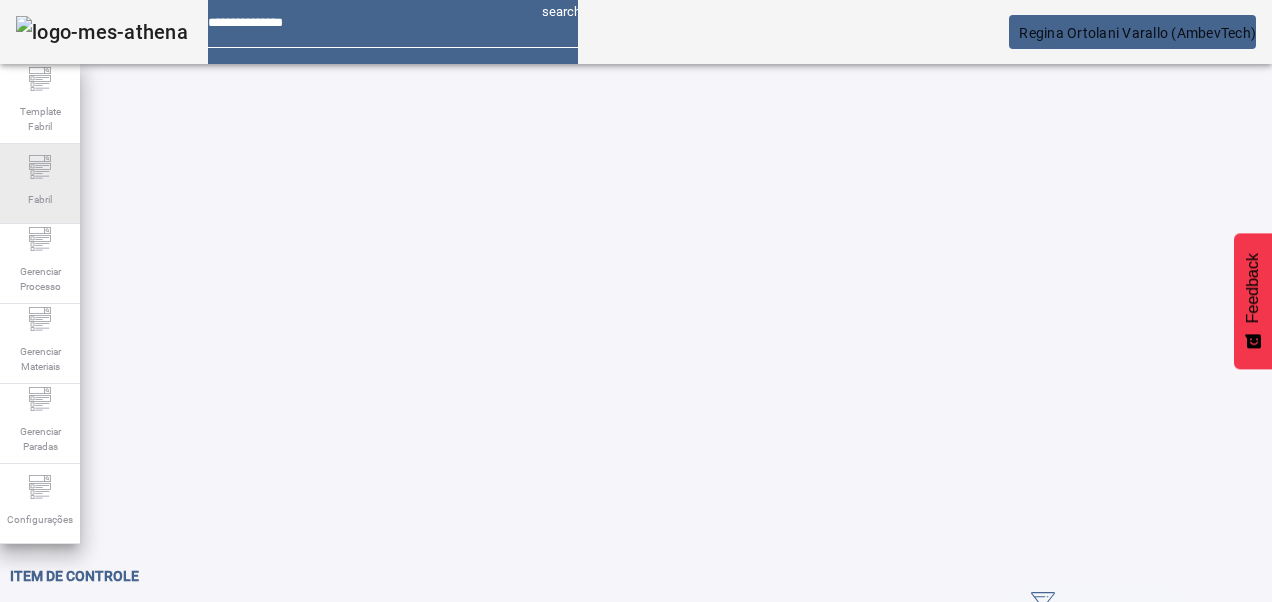 drag, startPoint x: 76, startPoint y: 176, endPoint x: 4, endPoint y: 192, distance: 73.756355 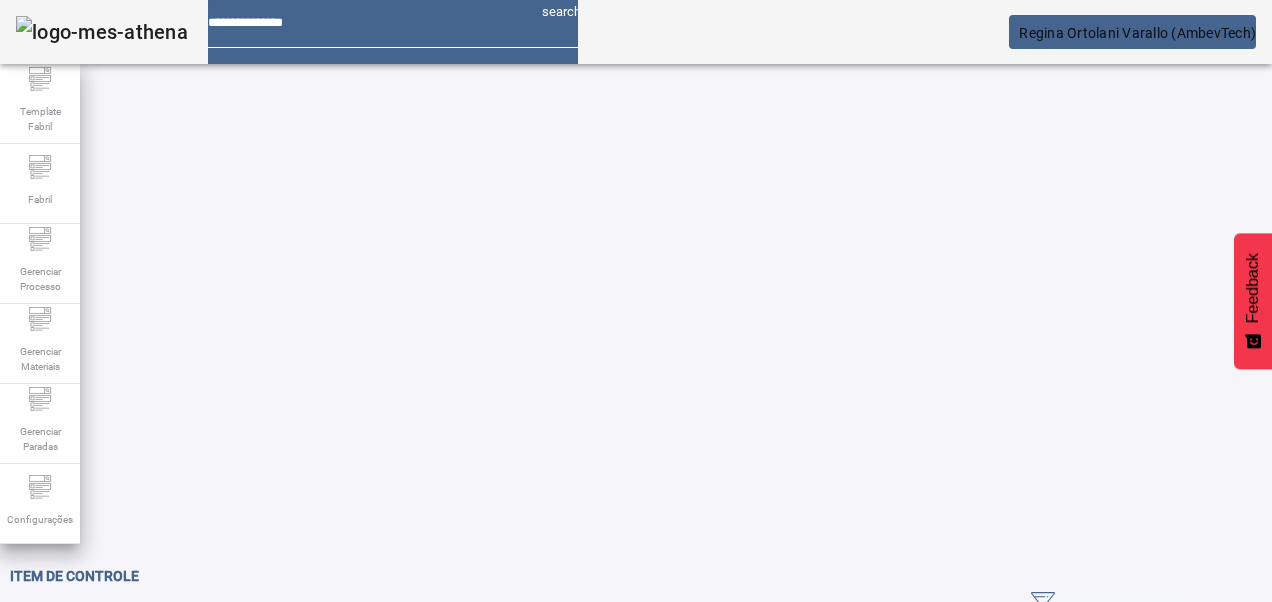 paste 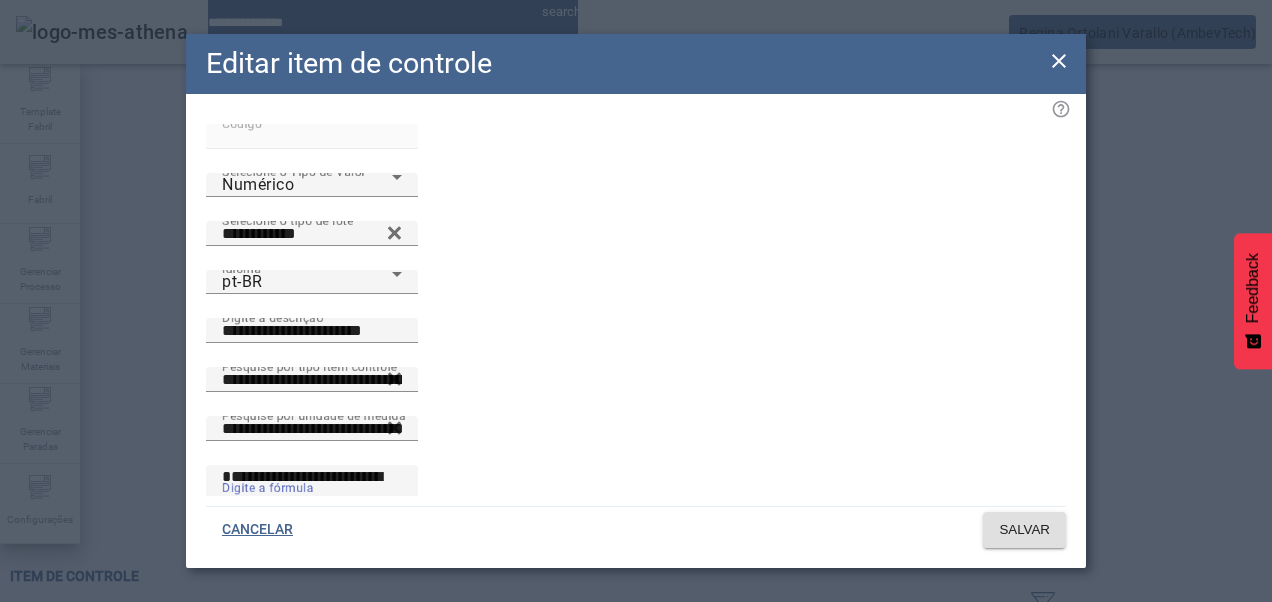 drag, startPoint x: 537, startPoint y: 436, endPoint x: 94, endPoint y: 383, distance: 446.15915 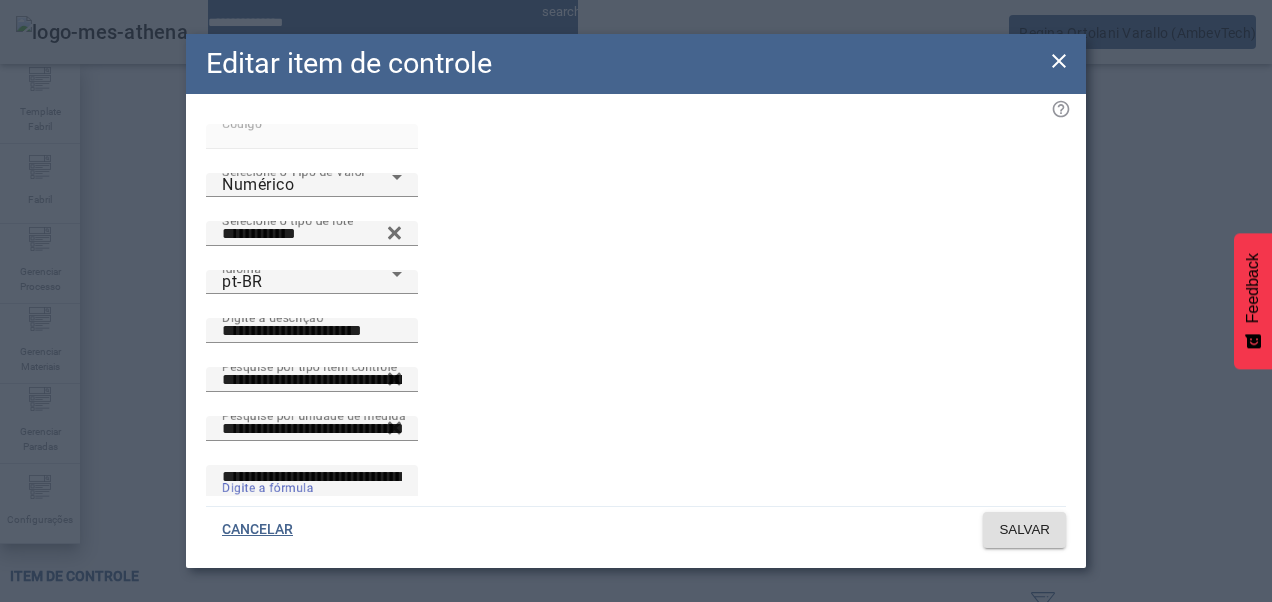 drag, startPoint x: 510, startPoint y: 442, endPoint x: 144, endPoint y: 381, distance: 371.04852 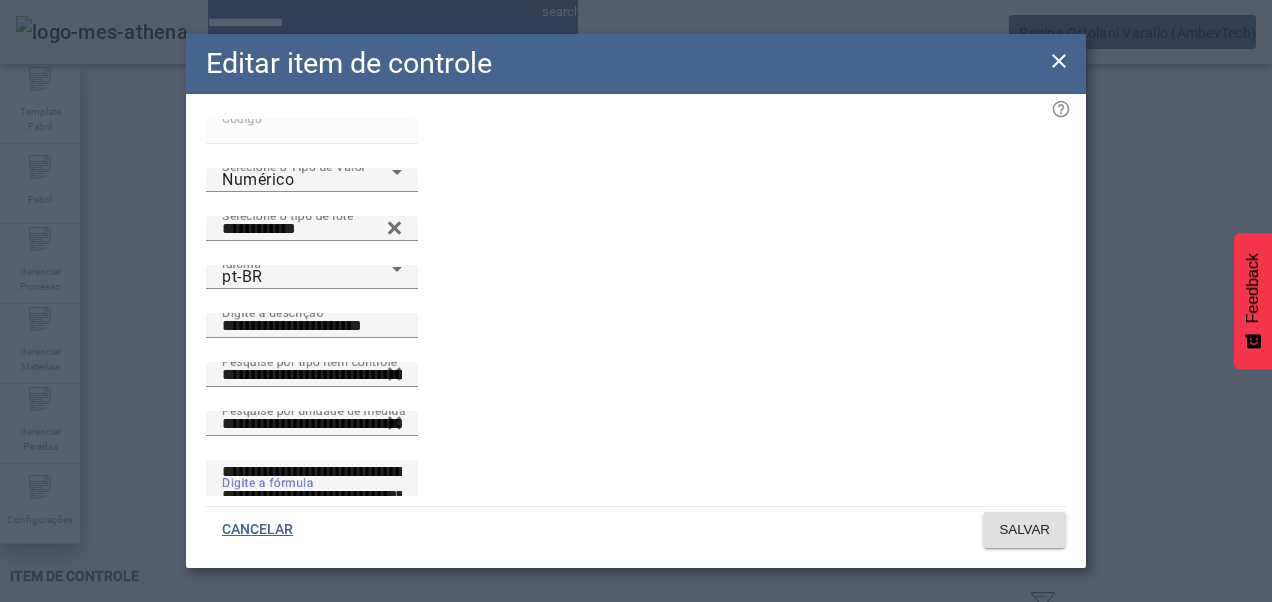 scroll, scrollTop: 0, scrollLeft: 0, axis: both 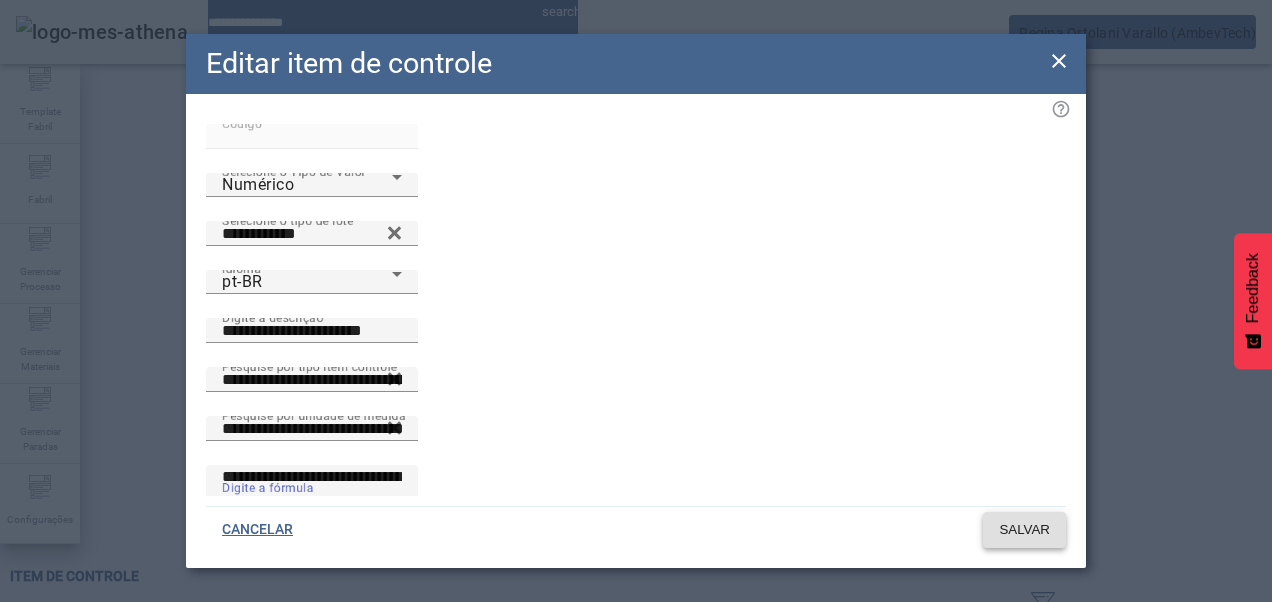 type on "**********" 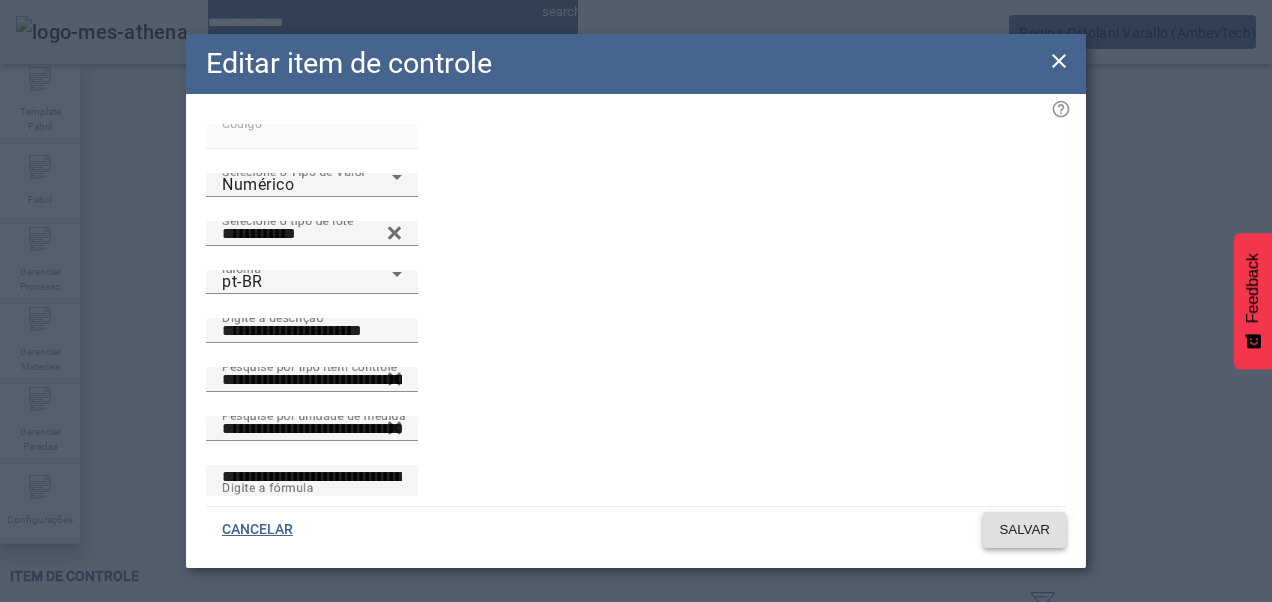 click on "SALVAR" 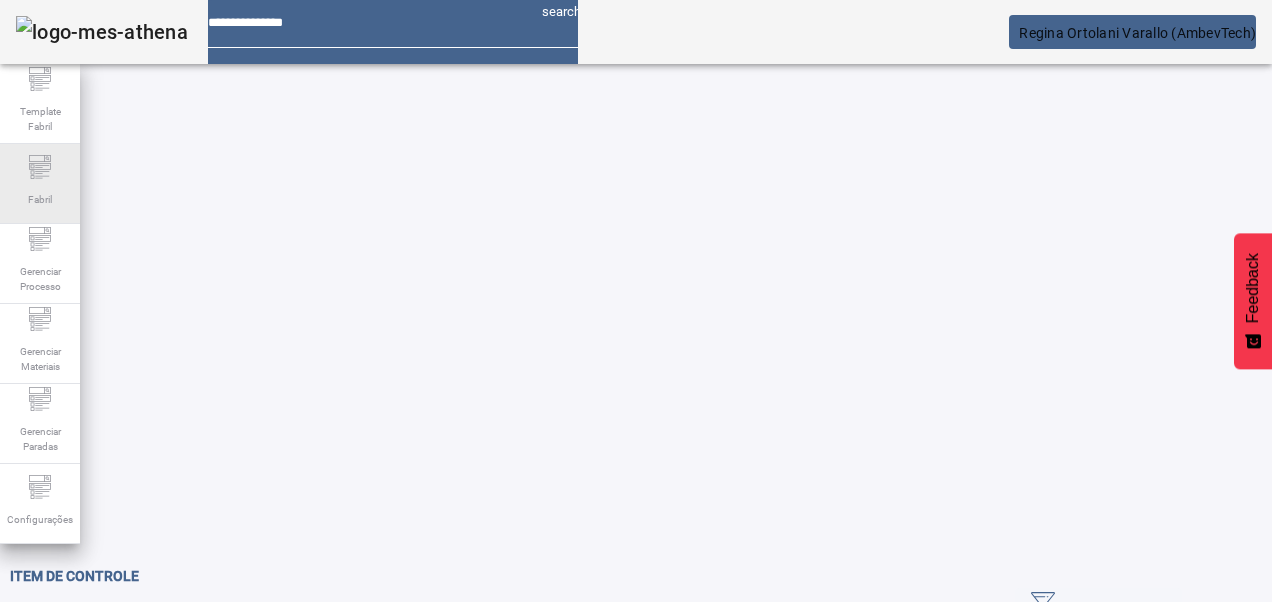 drag, startPoint x: 46, startPoint y: 178, endPoint x: 118, endPoint y: 191, distance: 73.1642 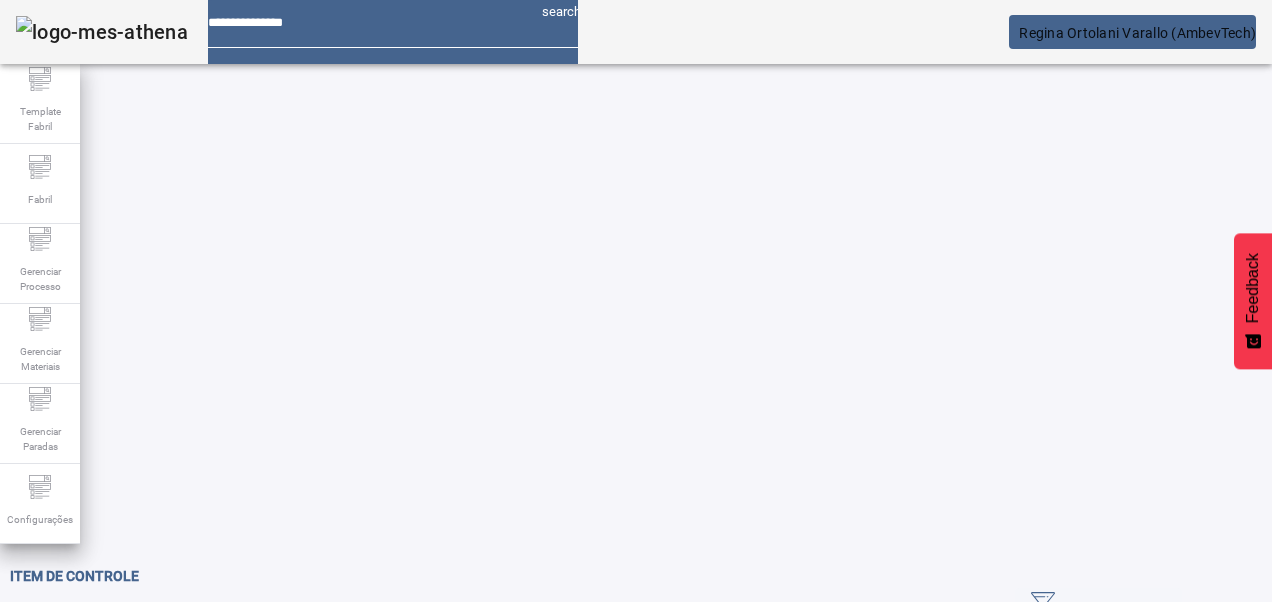 paste 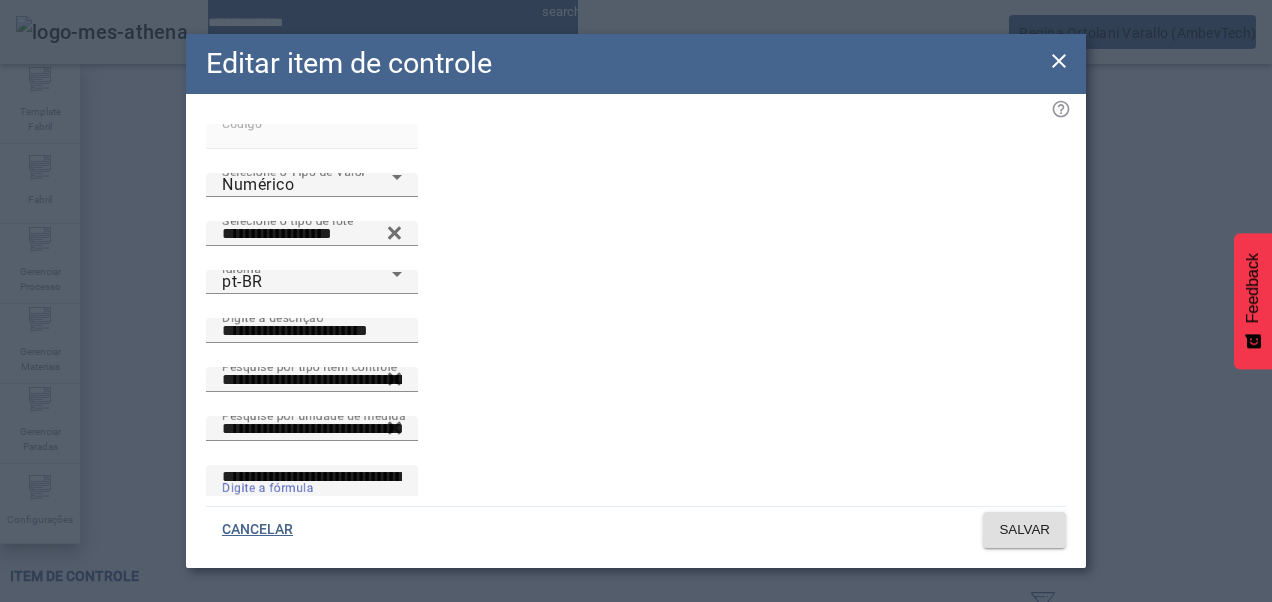 drag, startPoint x: 506, startPoint y: 446, endPoint x: 174, endPoint y: 379, distance: 338.69308 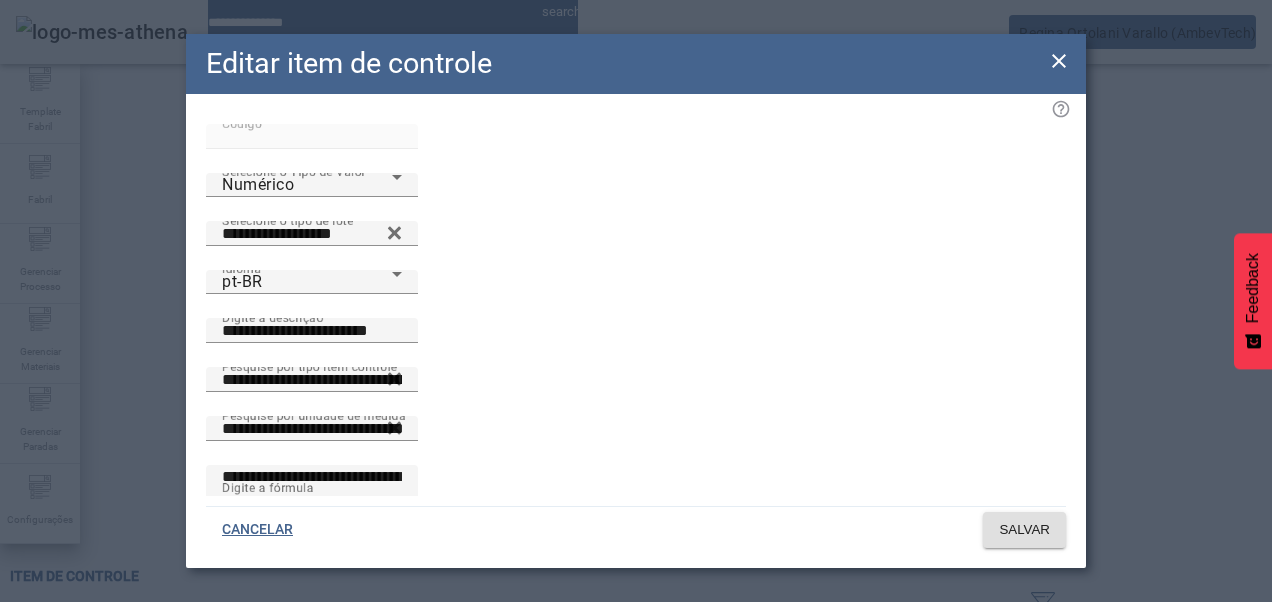 click 